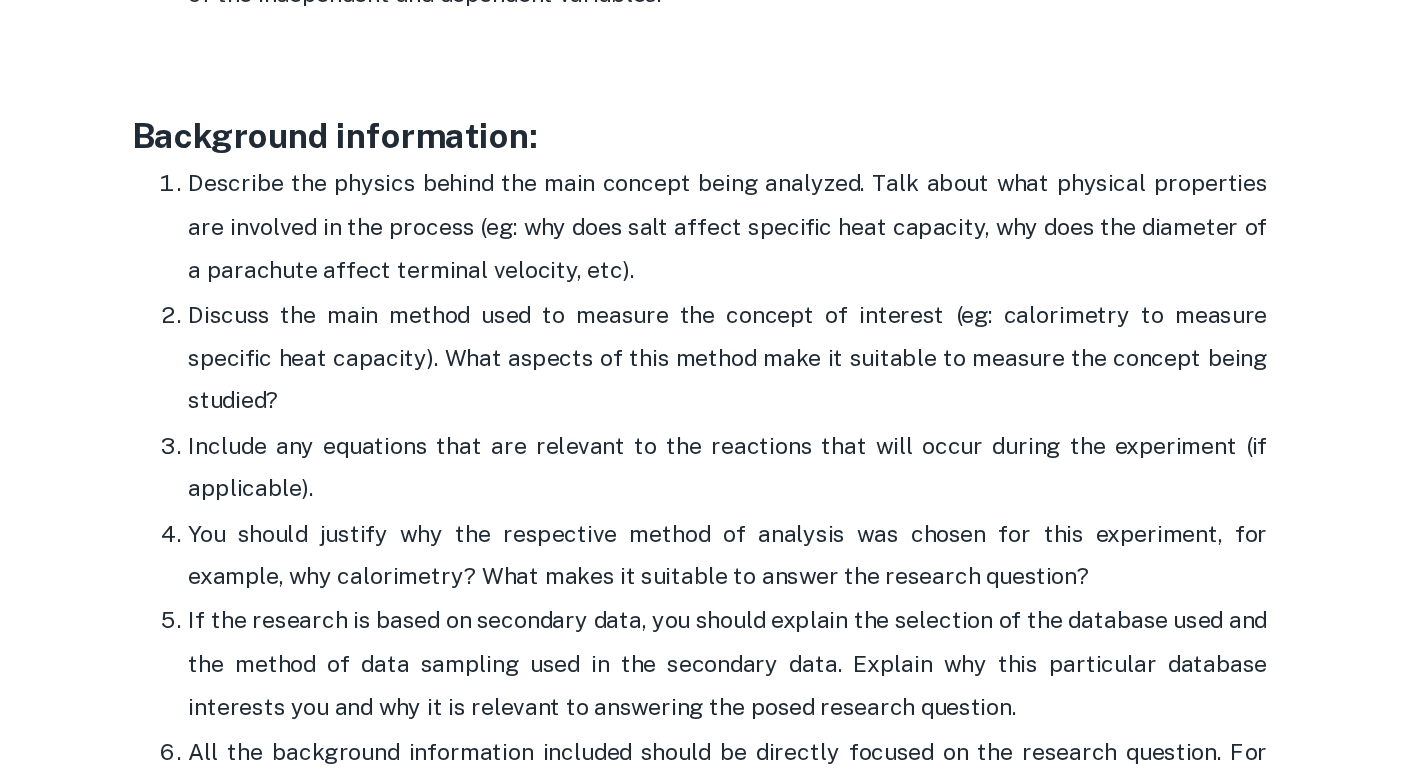 scroll, scrollTop: 1962, scrollLeft: 0, axis: vertical 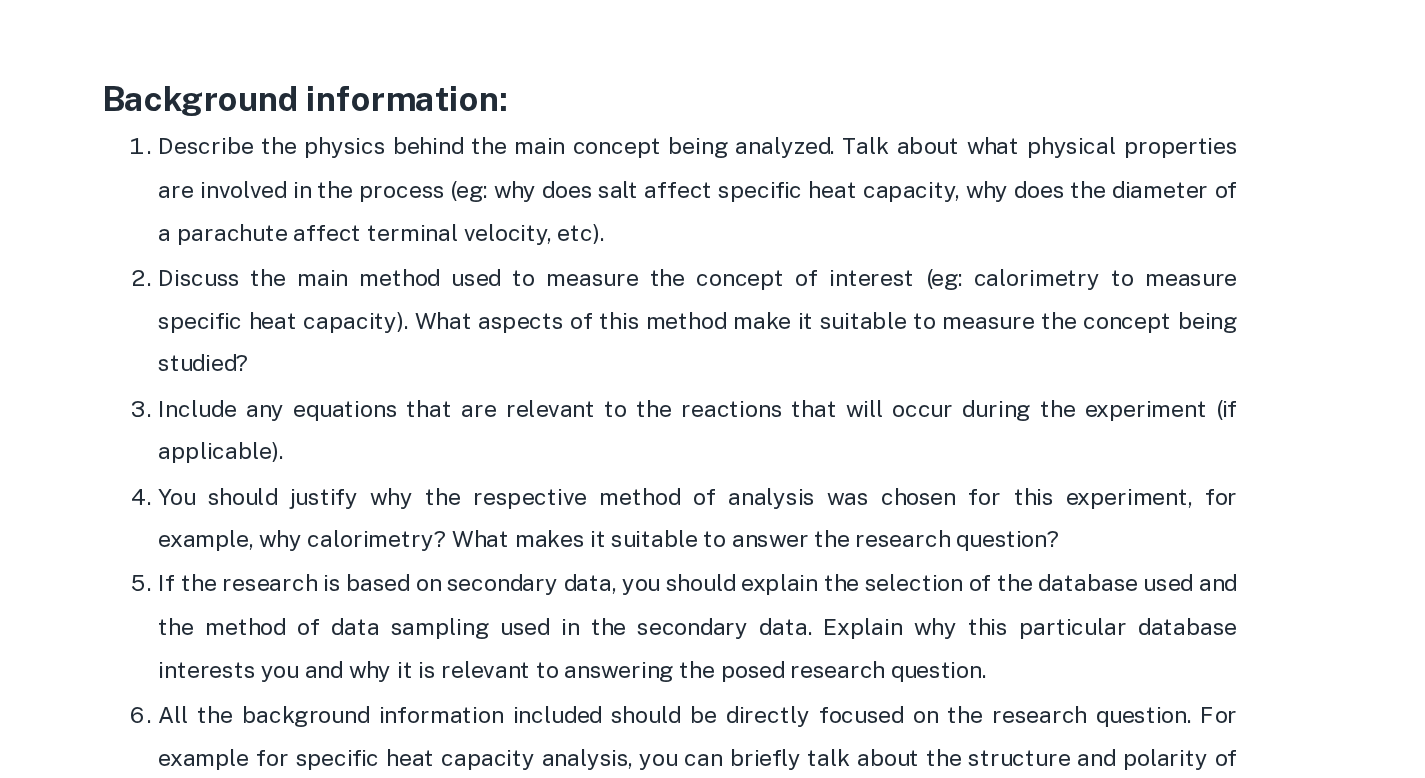 click on "Describe the physics behind the main concept being analyzed. Talk about what physical properties are involved in the process (eg: why does salt affect specific heat capacity, why does the diameter of a parachute affect terminal velocity, etc)." at bounding box center (733, 363) 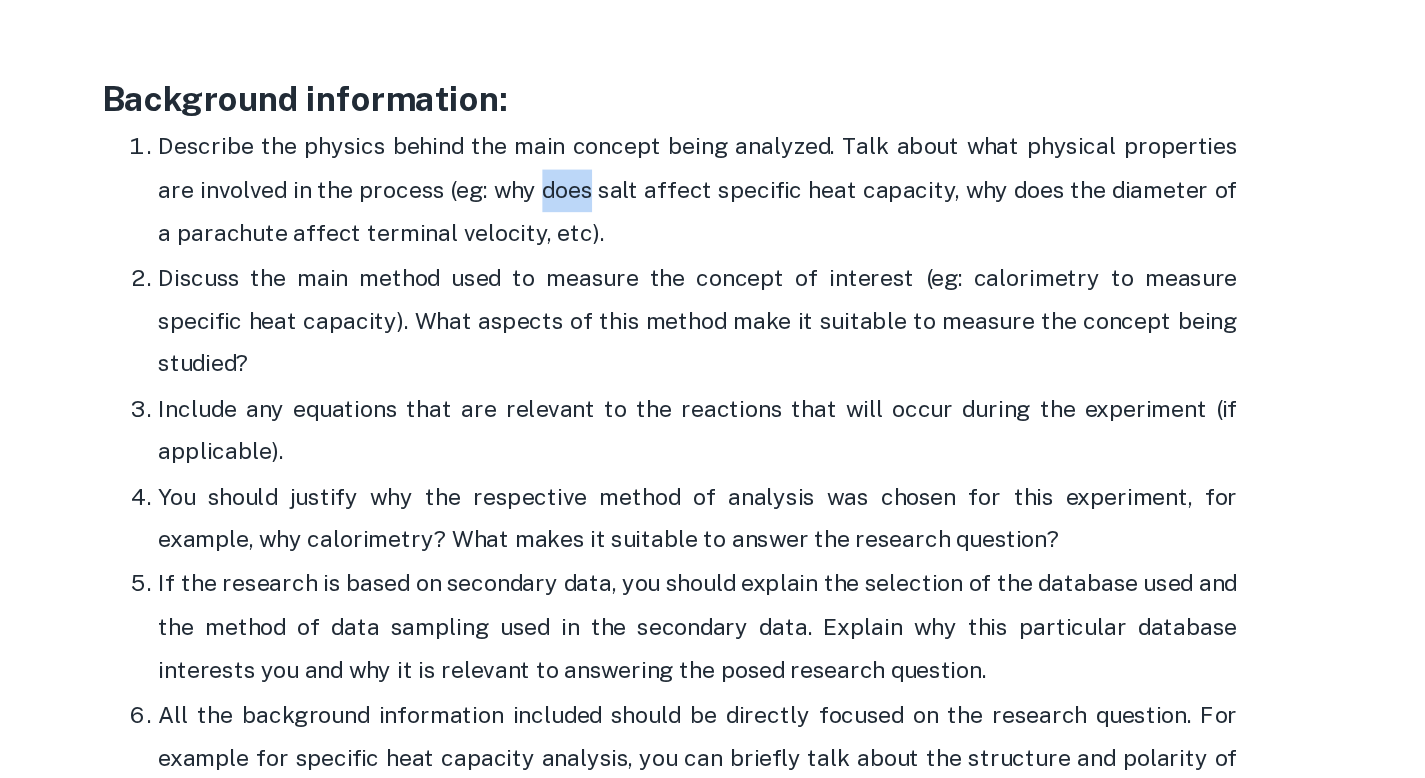 click on "Describe the physics behind the main concept being analyzed. Talk about what physical properties are involved in the process (eg: why does salt affect specific heat capacity, why does the diameter of a parachute affect terminal velocity, etc)." at bounding box center [733, 363] 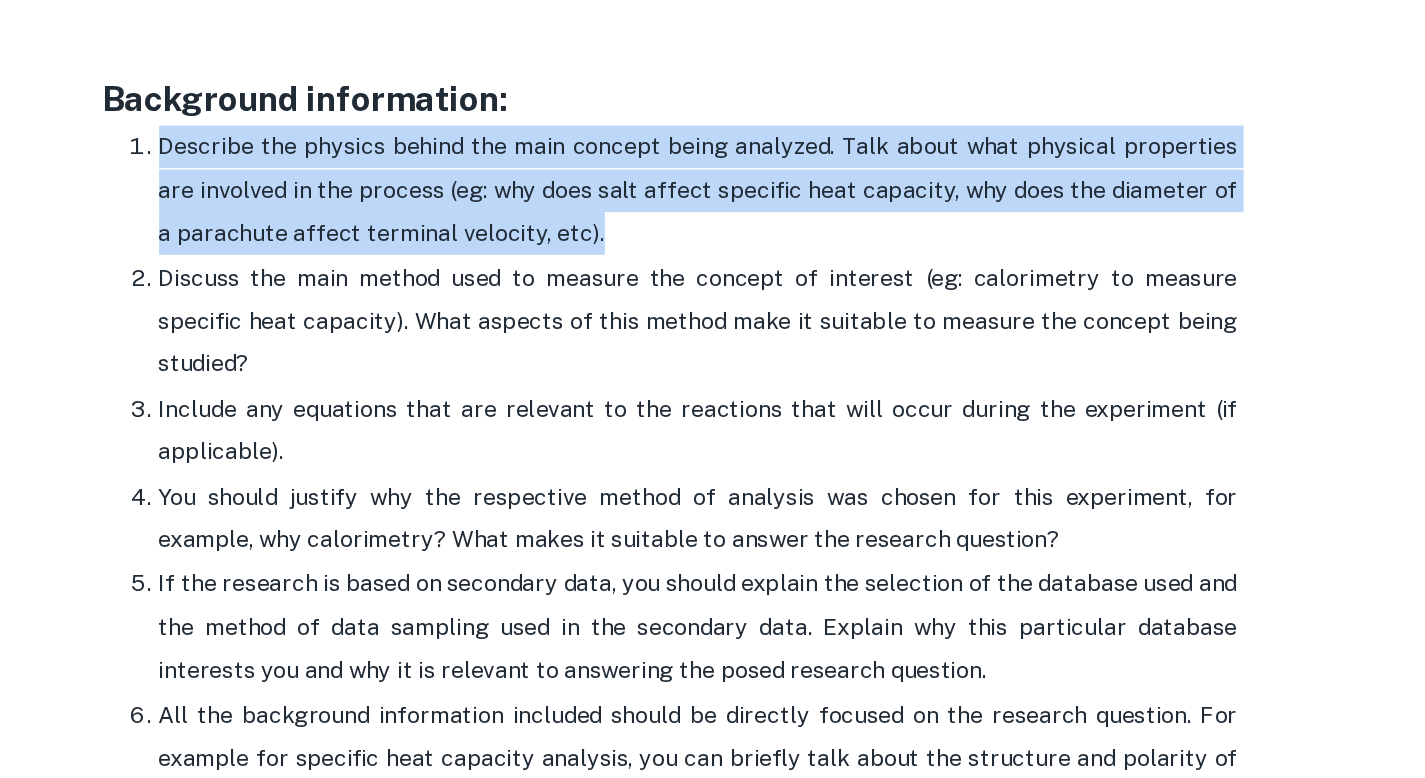 click on "Describe the physics behind the main concept being analyzed. Talk about what physical properties are involved in the process (eg: why does salt affect specific heat capacity, why does the diameter of a parachute affect terminal velocity, etc)." at bounding box center (733, 363) 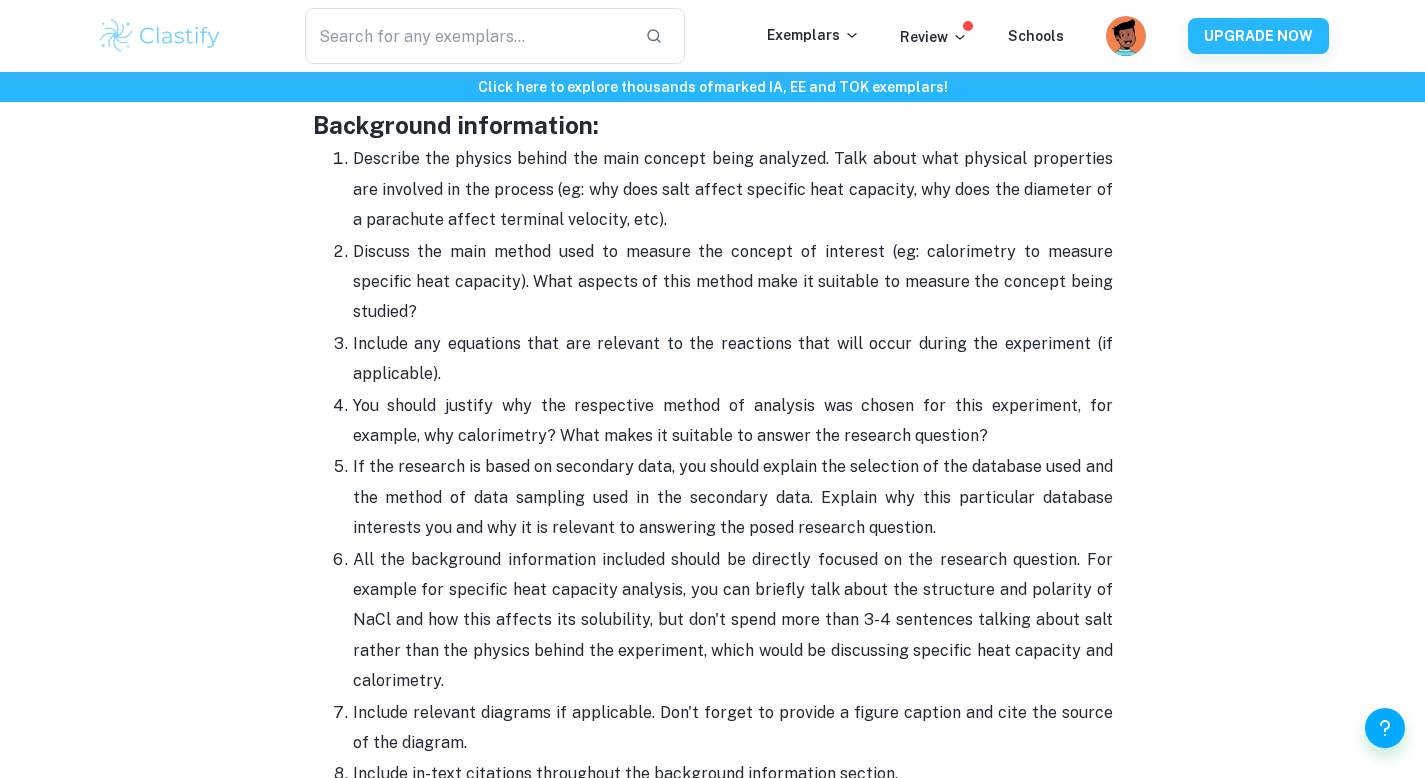 scroll, scrollTop: 1953, scrollLeft: 0, axis: vertical 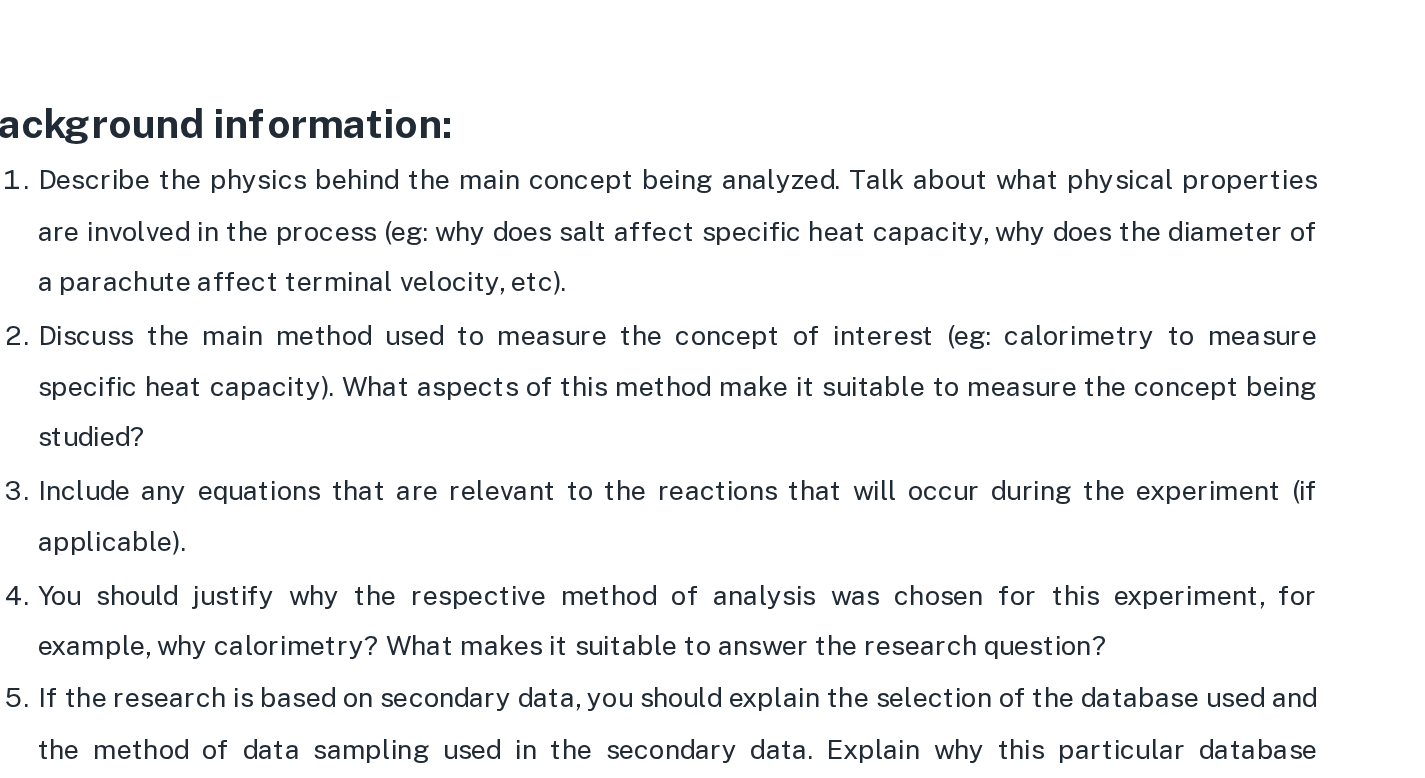 click on "Discuss the main method used to measure the concept of interest (eg: calorimetry to measure specific heat capacity). What aspects of this method make it suitable to measure the concept being studied?" at bounding box center (733, 465) 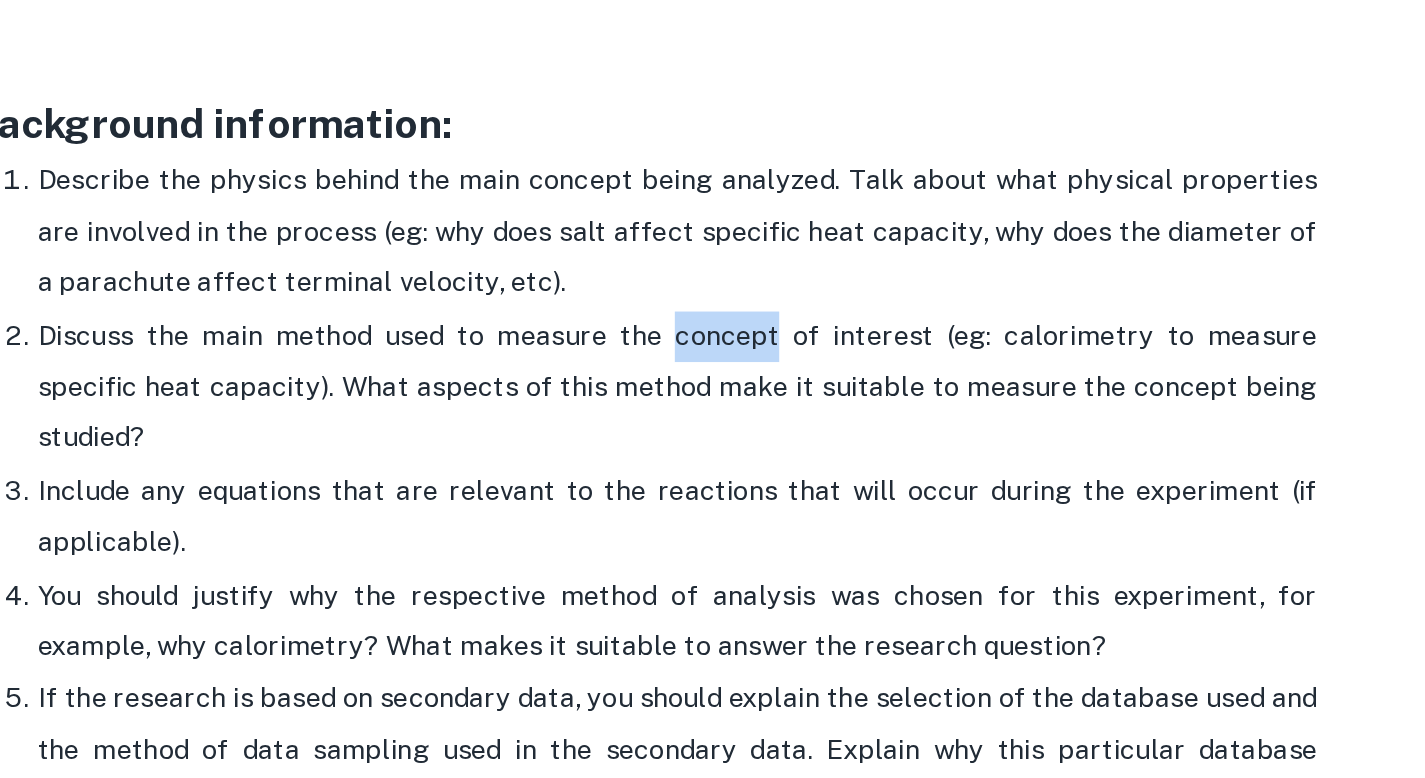 click on "Discuss the main method used to measure the concept of interest (eg: calorimetry to measure specific heat capacity). What aspects of this method make it suitable to measure the concept being studied?" at bounding box center (733, 465) 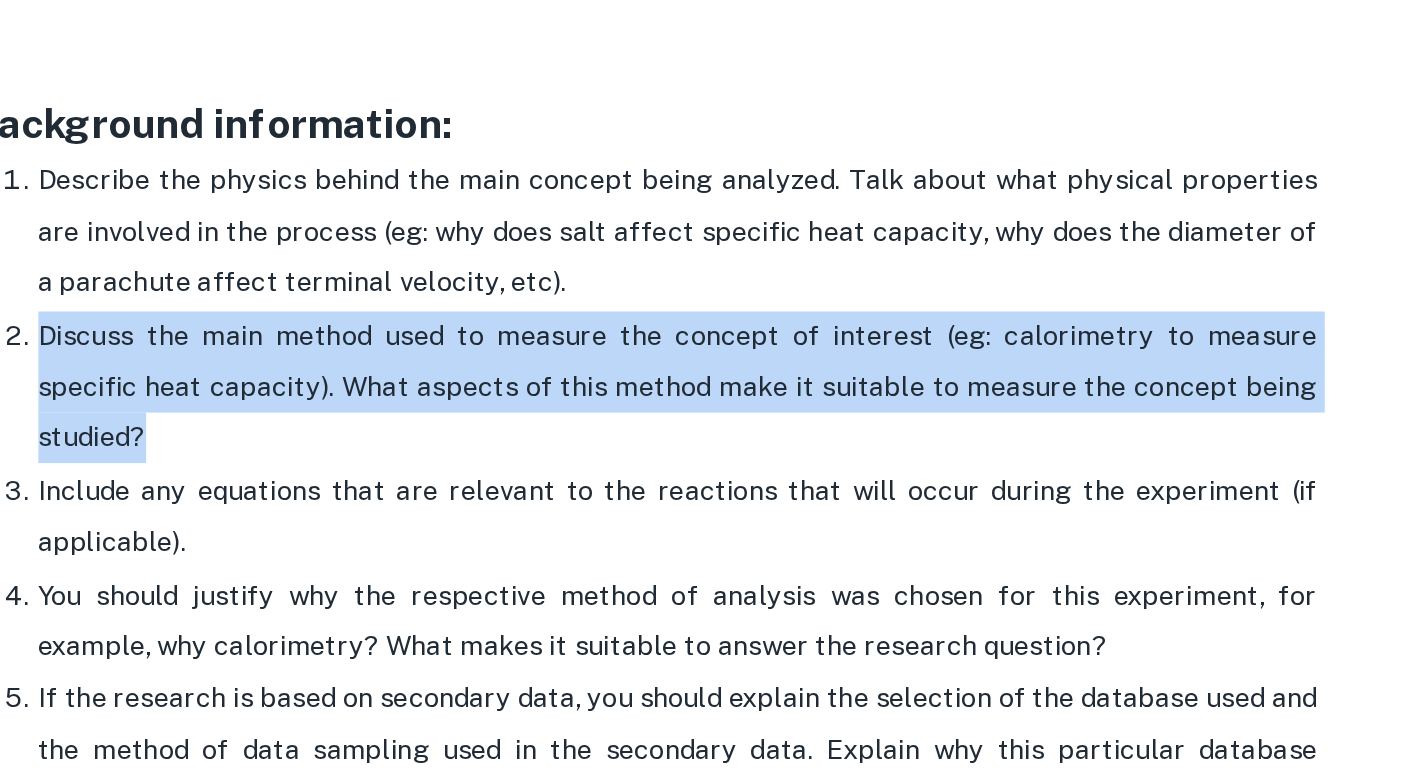 click on "Discuss the main method used to measure the concept of interest (eg: calorimetry to measure specific heat capacity). What aspects of this method make it suitable to measure the concept being studied?" at bounding box center [733, 465] 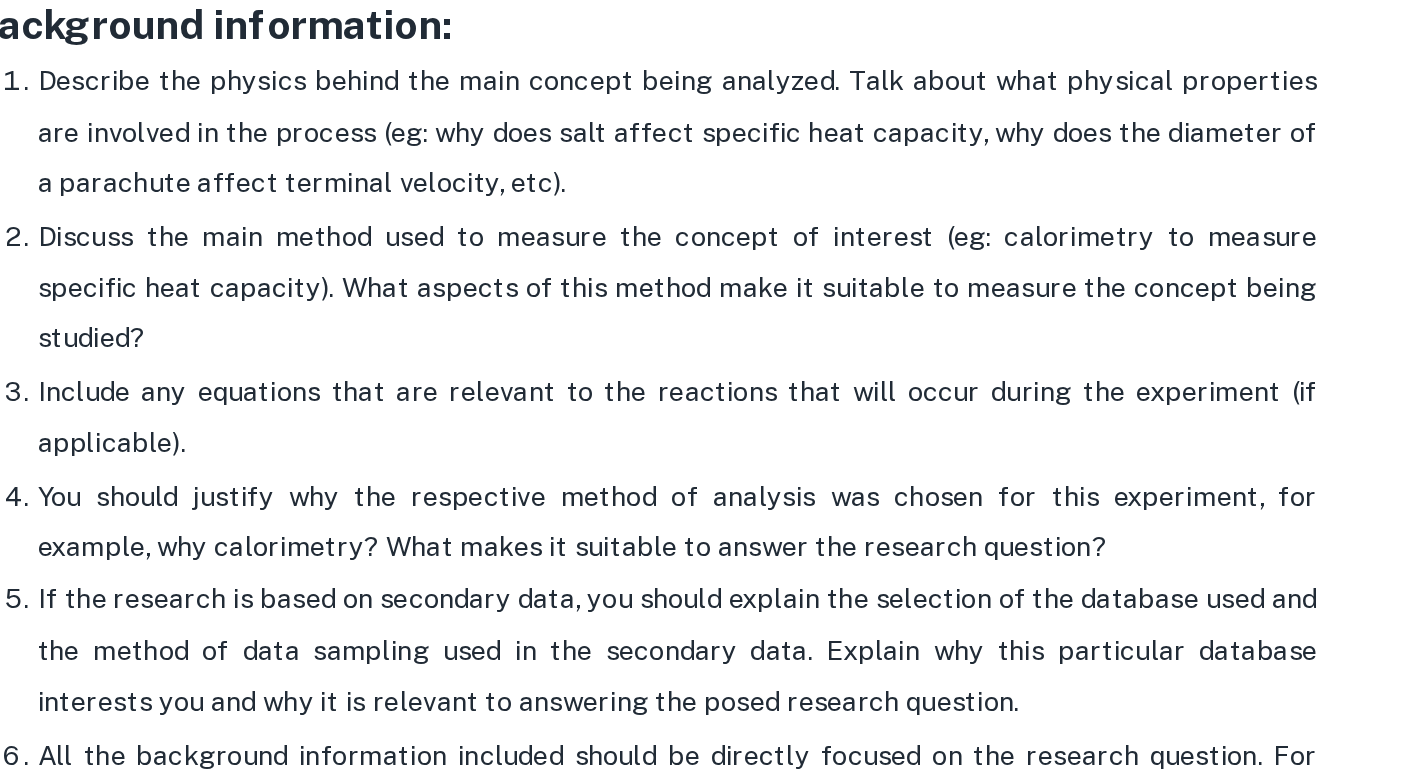 click on "Discuss the main method used to measure the concept of interest (eg: calorimetry to measure specific heat capacity). What aspects of this method make it suitable to measure the concept being studied?" at bounding box center (733, 465) 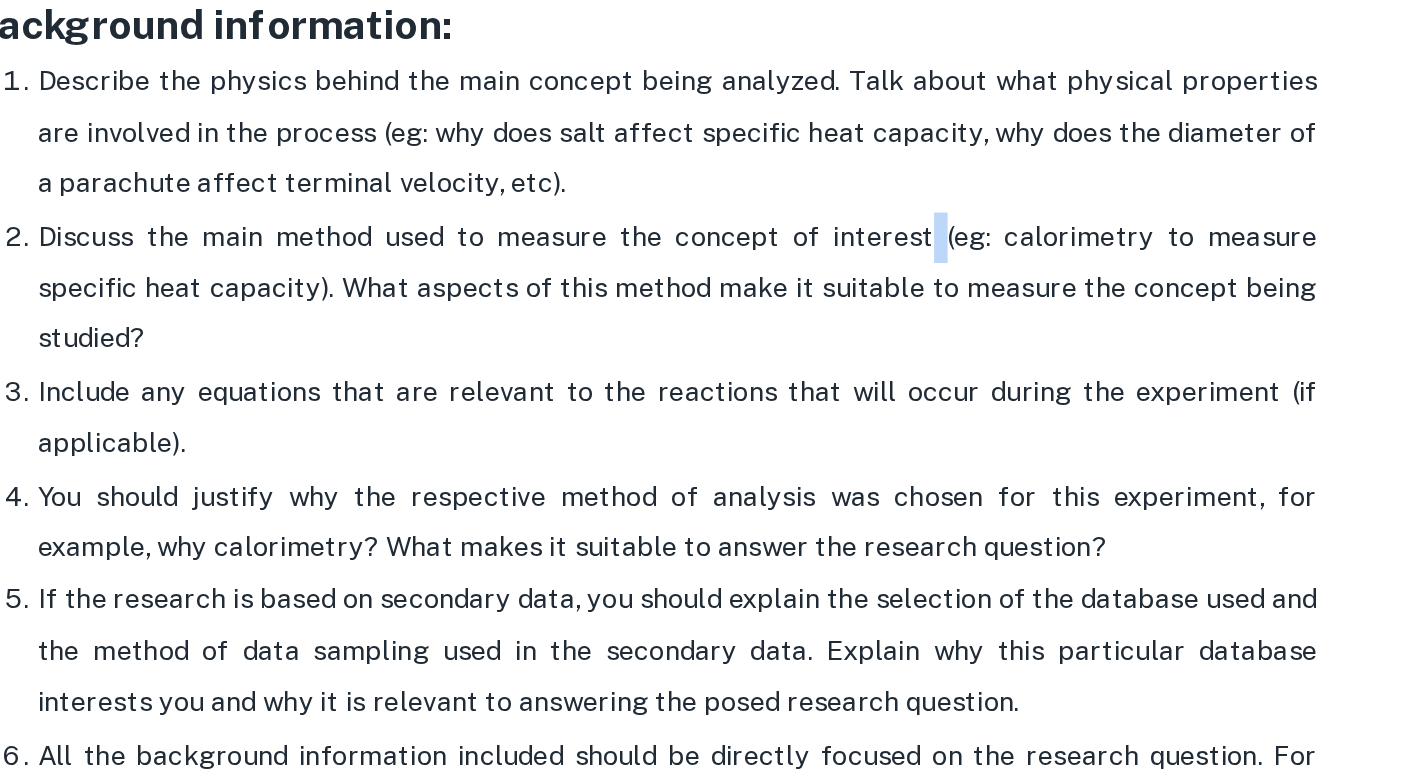 click on "Discuss the main method used to measure the concept of interest (eg: calorimetry to measure specific heat capacity). What aspects of this method make it suitable to measure the concept being studied?" at bounding box center [733, 465] 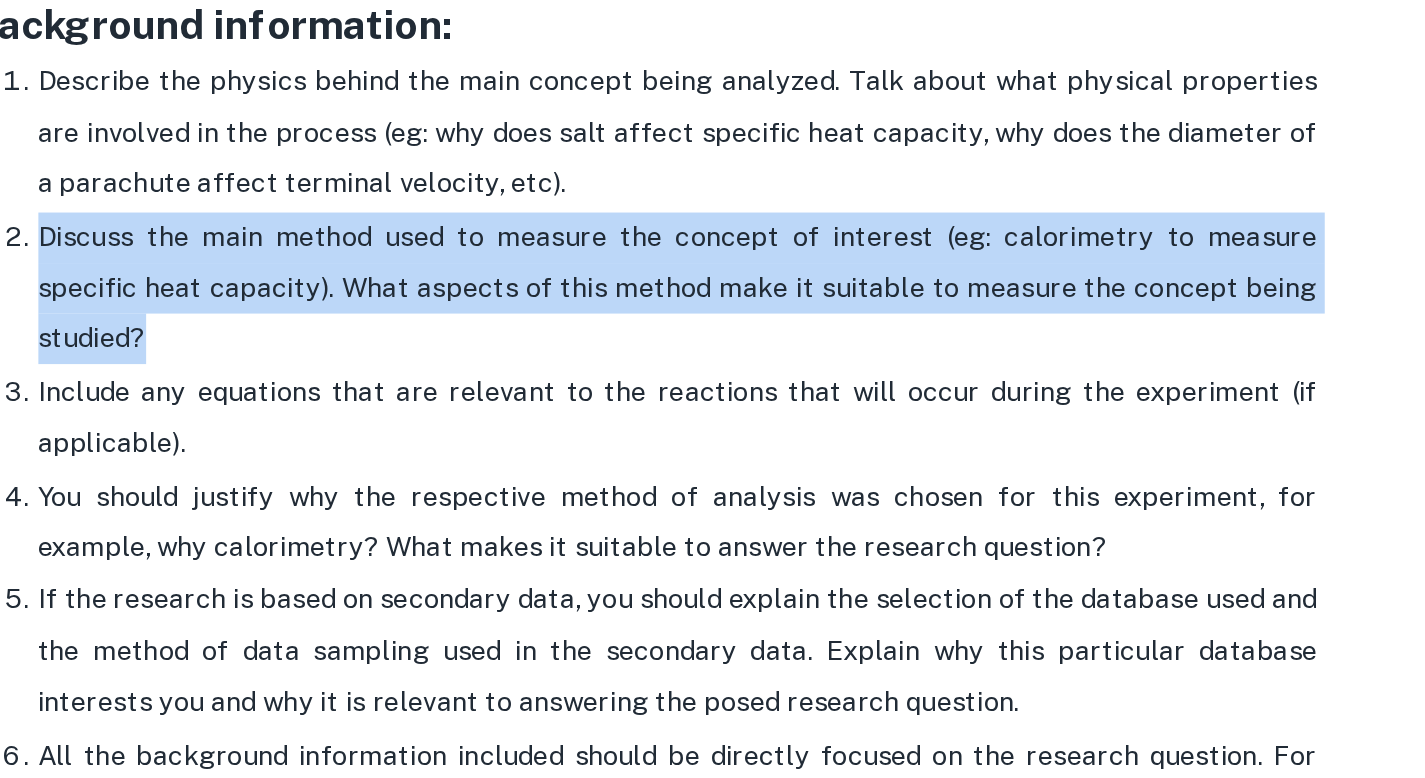 click on "Discuss the main method used to measure the concept of interest (eg: calorimetry to measure specific heat capacity). What aspects of this method make it suitable to measure the concept being studied?" at bounding box center [733, 465] 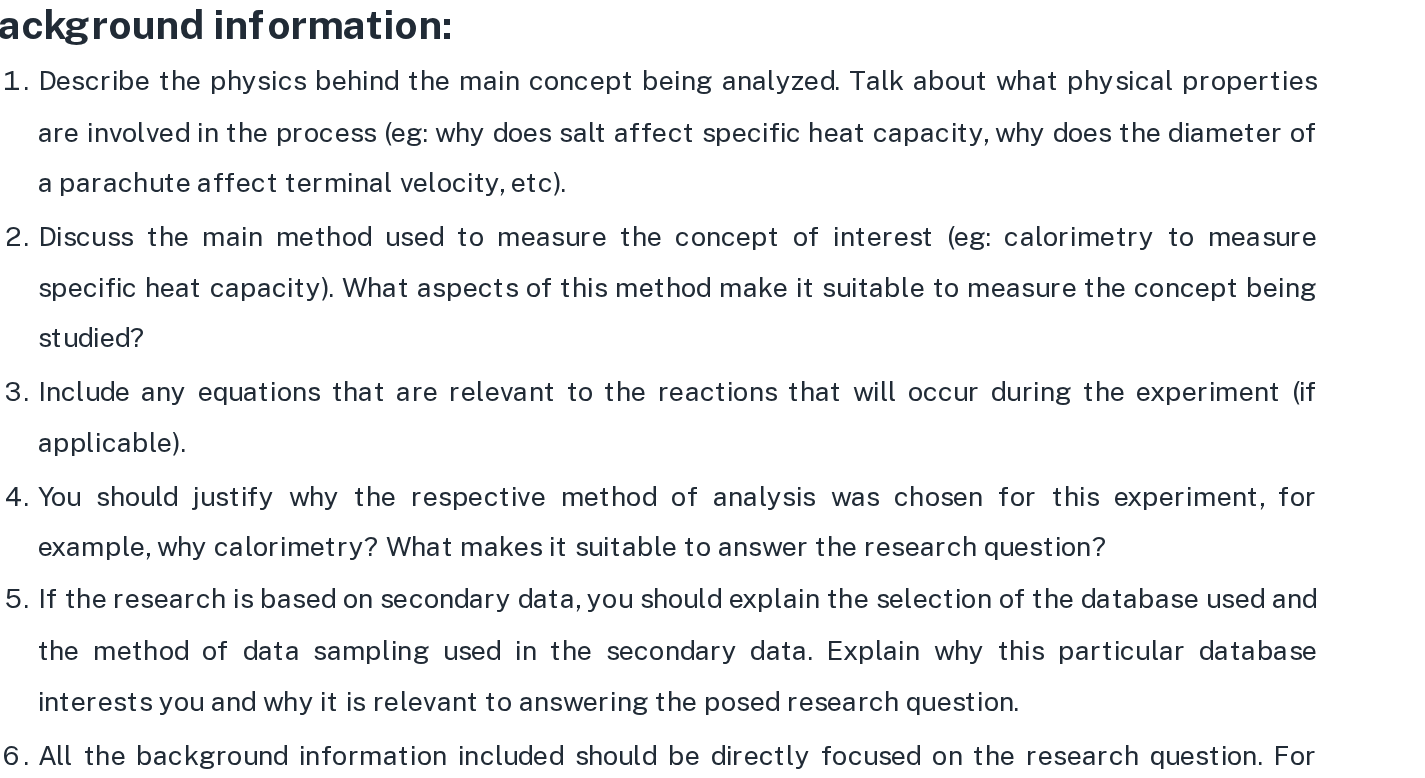 click on "Discuss the main method used to measure the concept of interest (eg: calorimetry to measure specific heat capacity). What aspects of this method make it suitable to measure the concept being studied?" at bounding box center (733, 465) 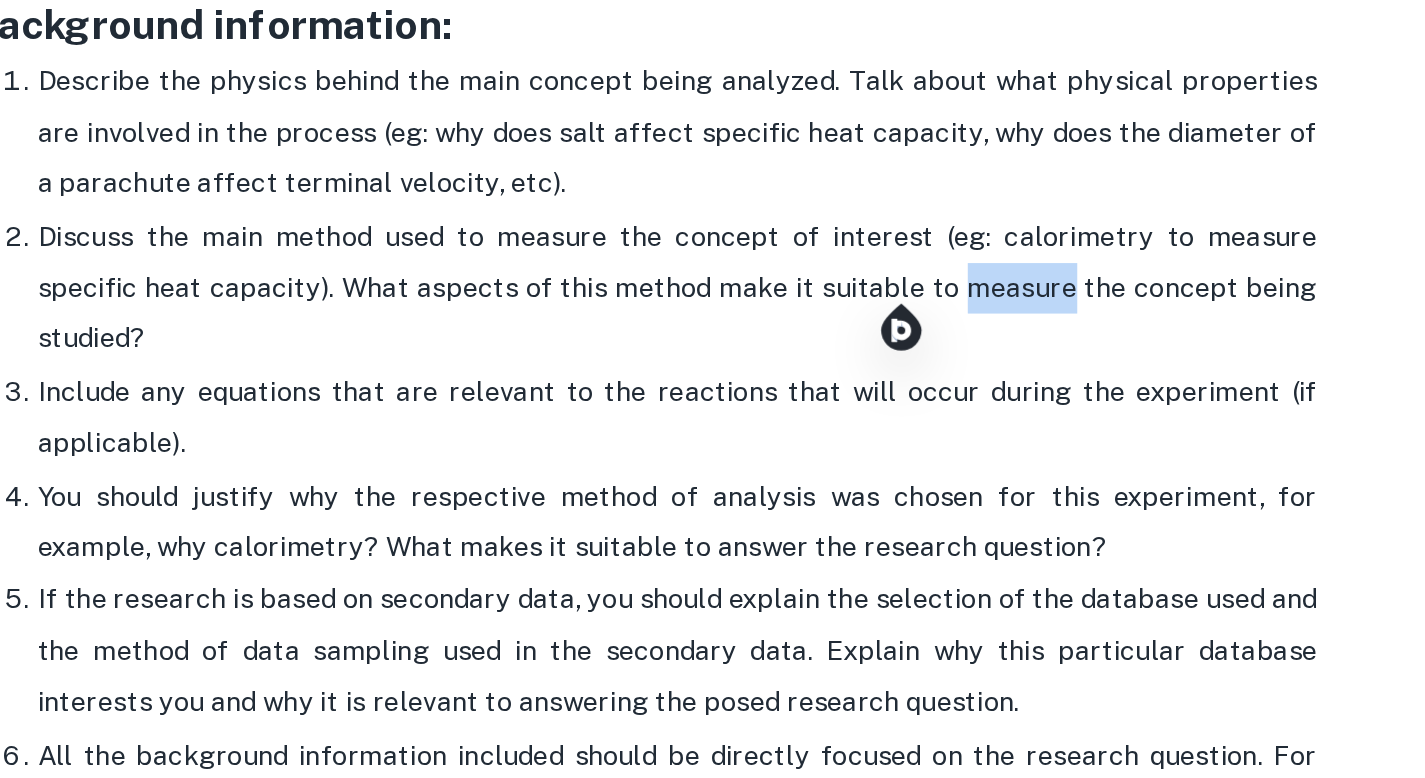 click on "Discuss the main method used to measure the concept of interest (eg: calorimetry to measure specific heat capacity). What aspects of this method make it suitable to measure the concept being studied?" at bounding box center [733, 465] 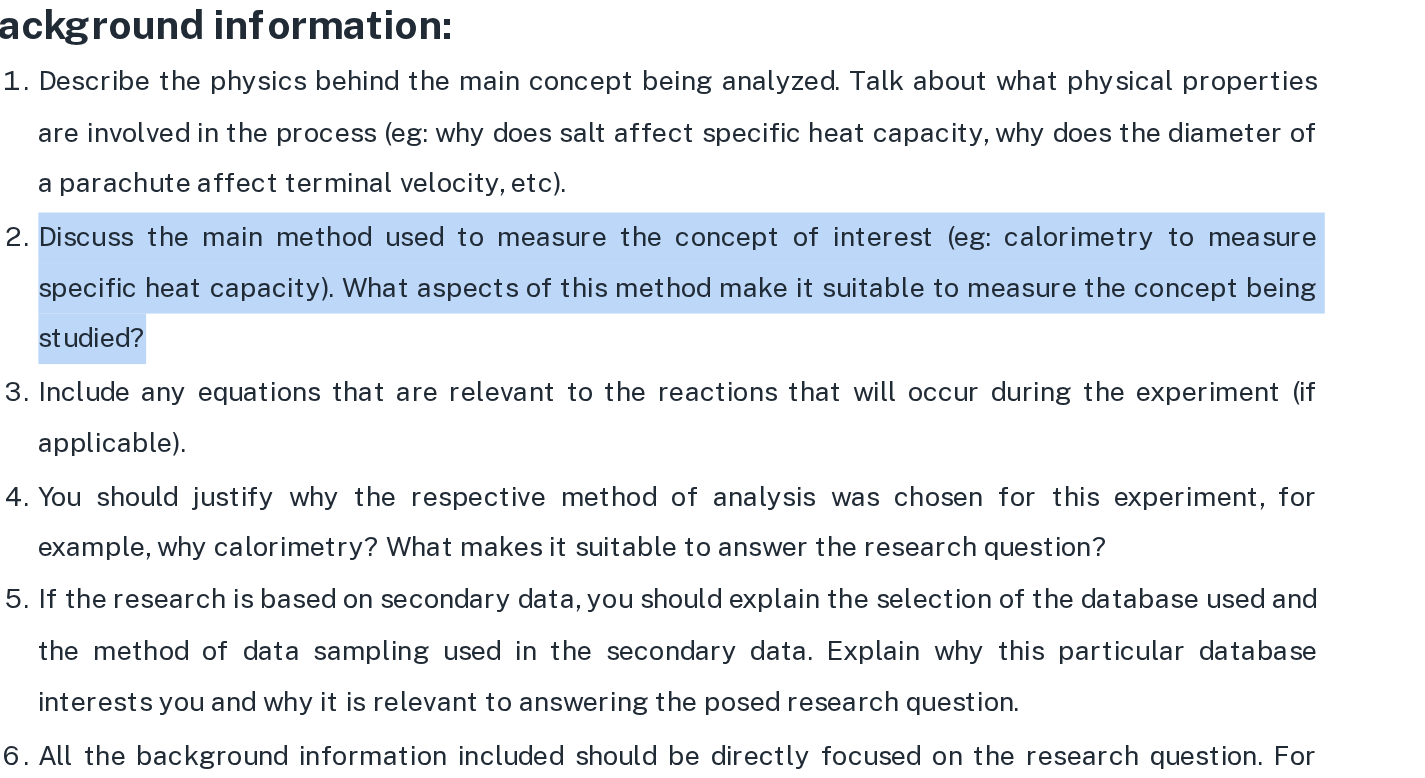 click on "Discuss the main method used to measure the concept of interest (eg: calorimetry to measure specific heat capacity). What aspects of this method make it suitable to measure the concept being studied?" at bounding box center [733, 465] 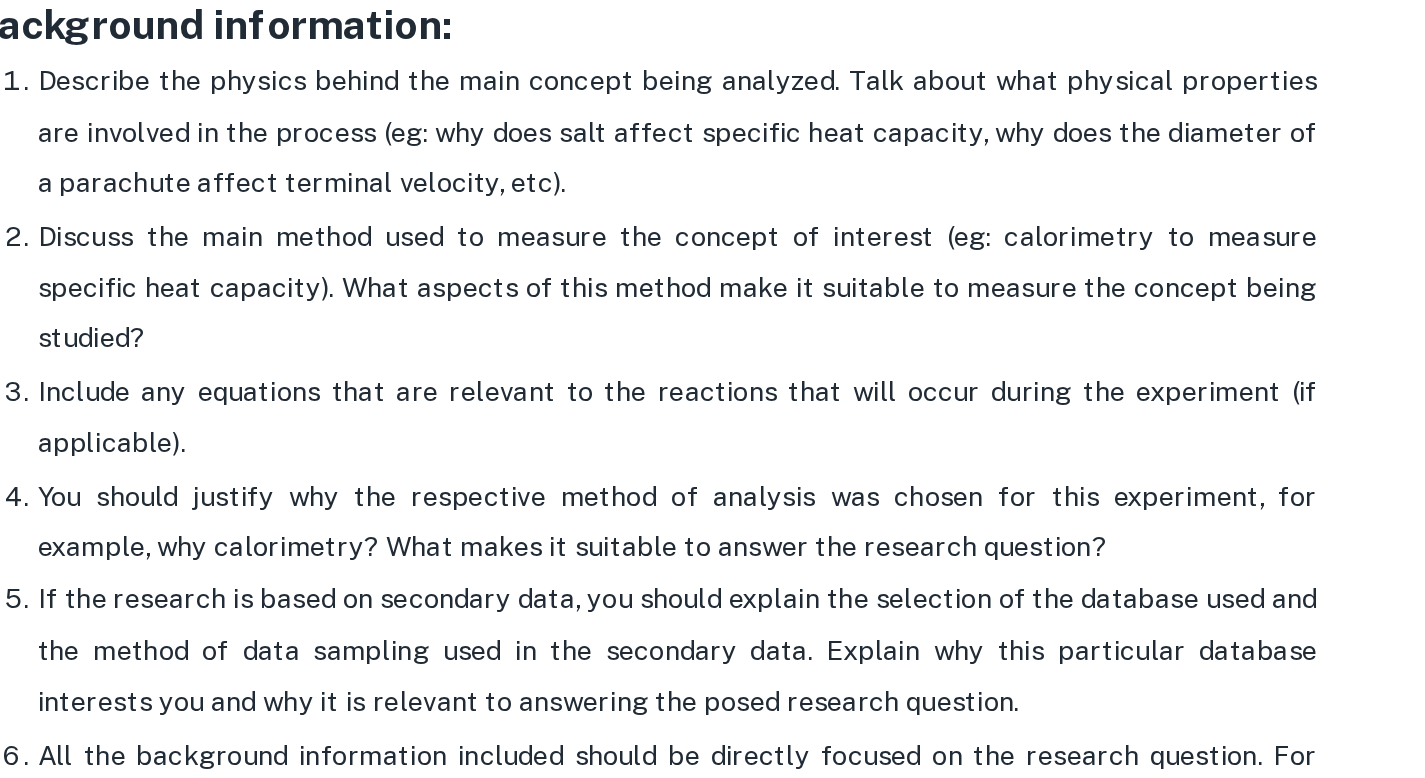 click on "Discuss the main method used to measure the concept of interest (eg: calorimetry to measure specific heat capacity). What aspects of this method make it suitable to measure the concept being studied?" at bounding box center [733, 465] 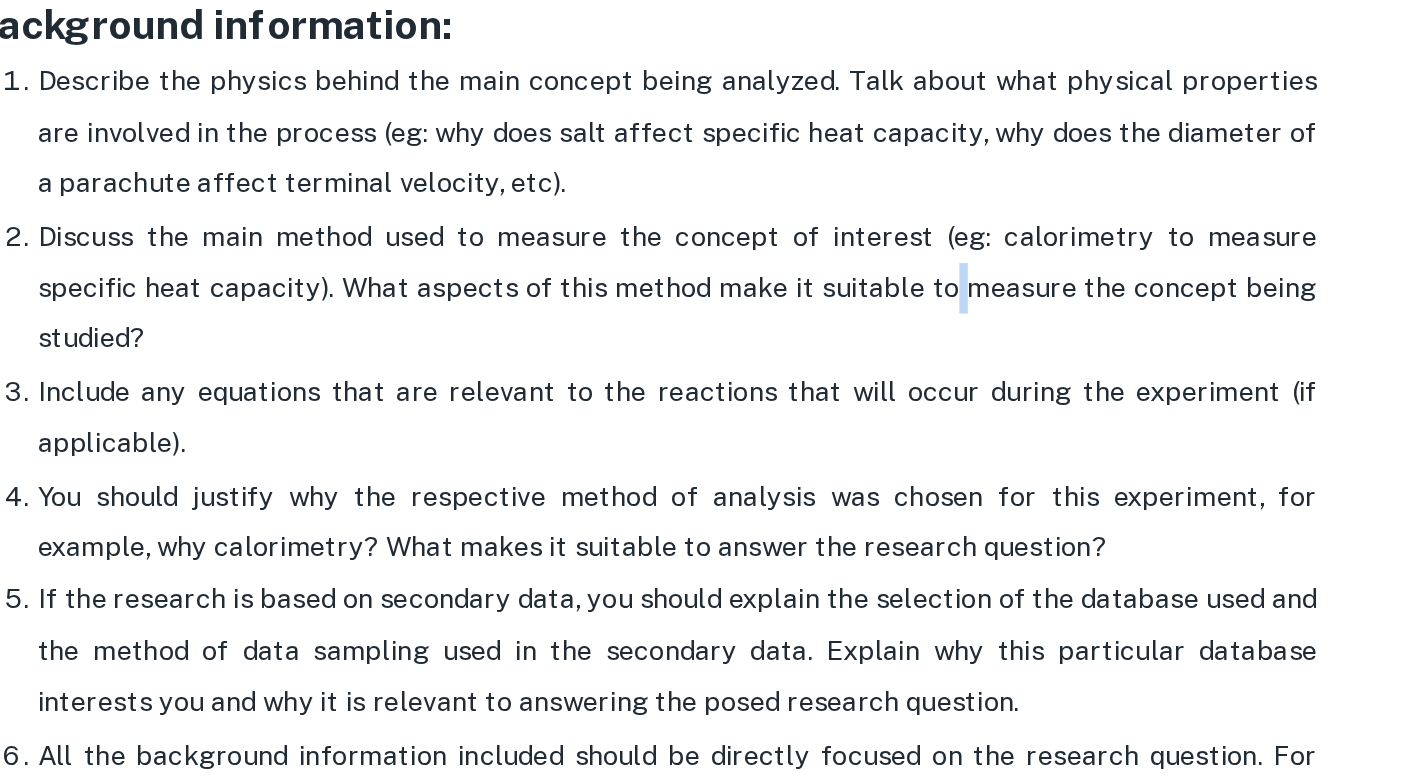 click on "Discuss the main method used to measure the concept of interest (eg: calorimetry to measure specific heat capacity). What aspects of this method make it suitable to measure the concept being studied?" at bounding box center (733, 465) 